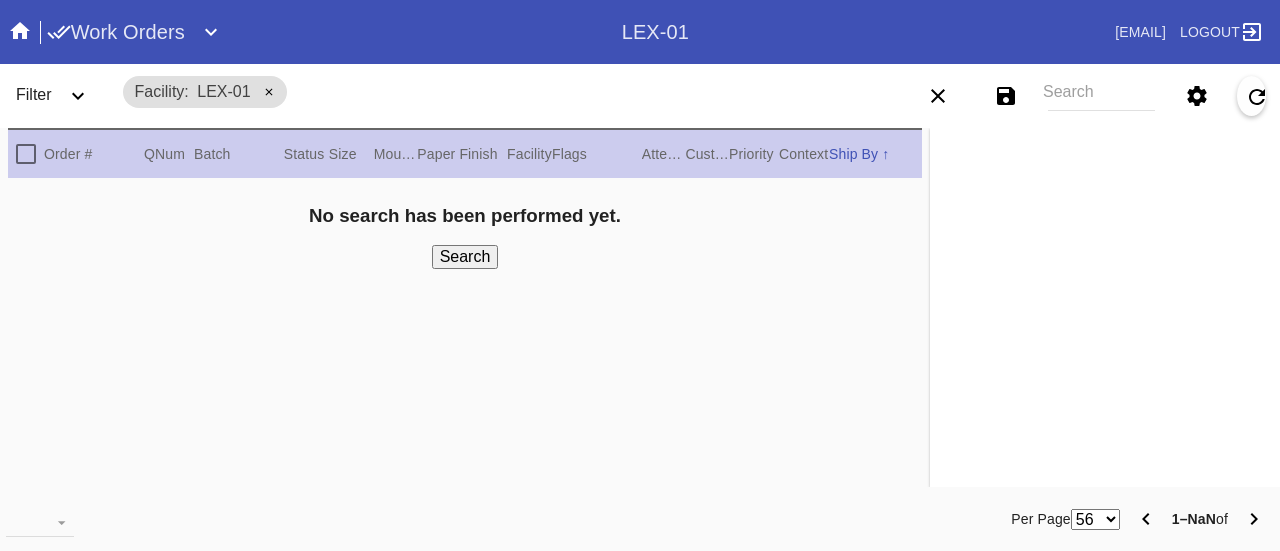 scroll, scrollTop: 0, scrollLeft: 0, axis: both 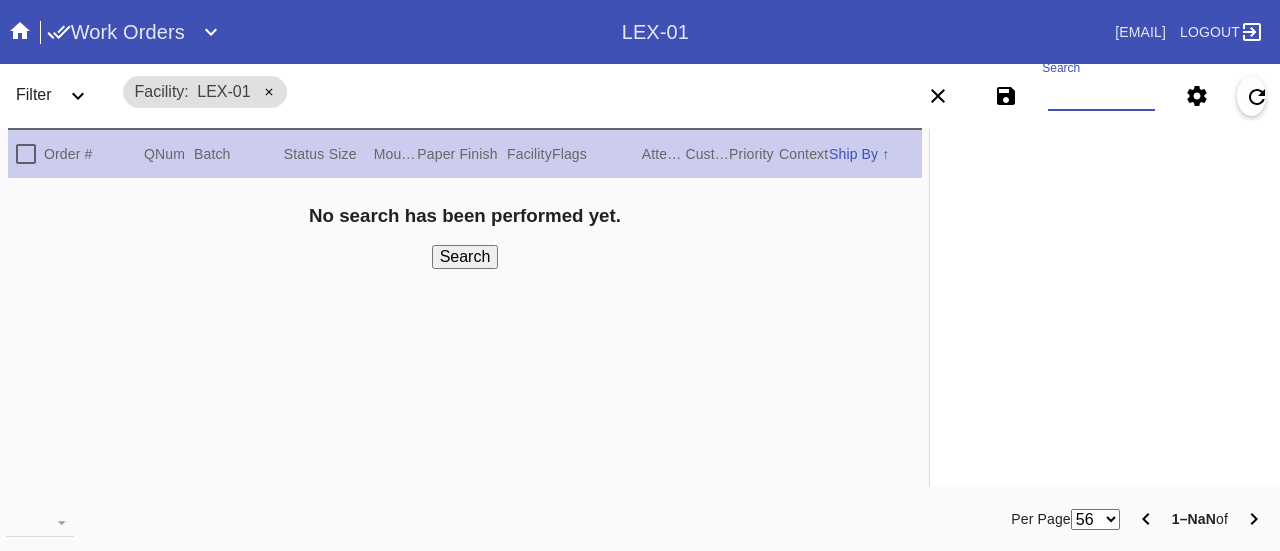 paste on "[ID]" 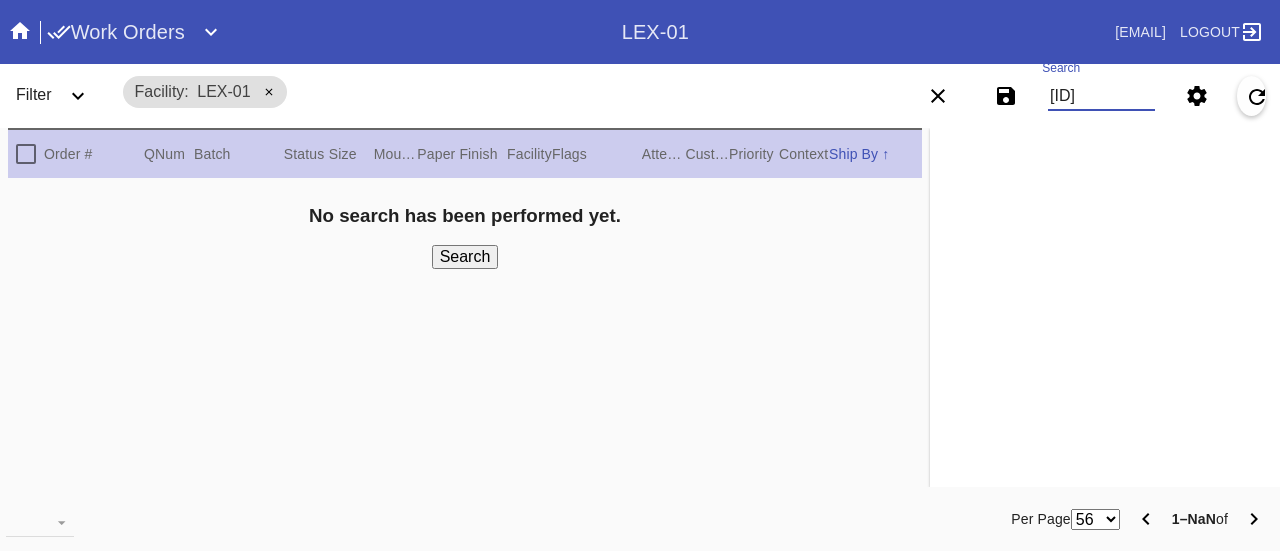 scroll, scrollTop: 0, scrollLeft: 45, axis: horizontal 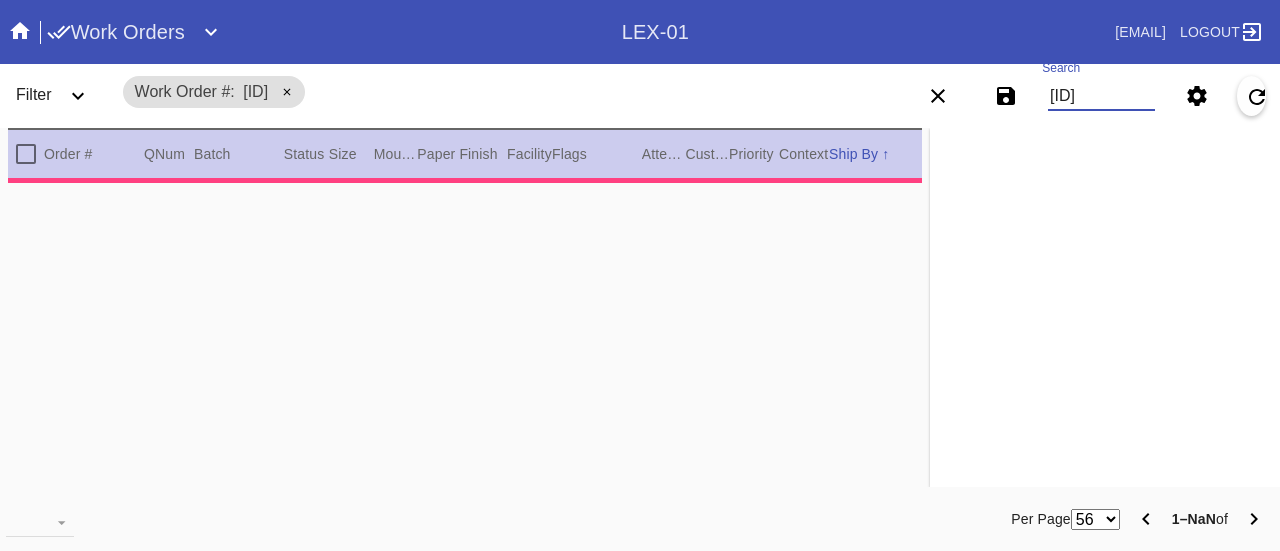 type on "[ID]" 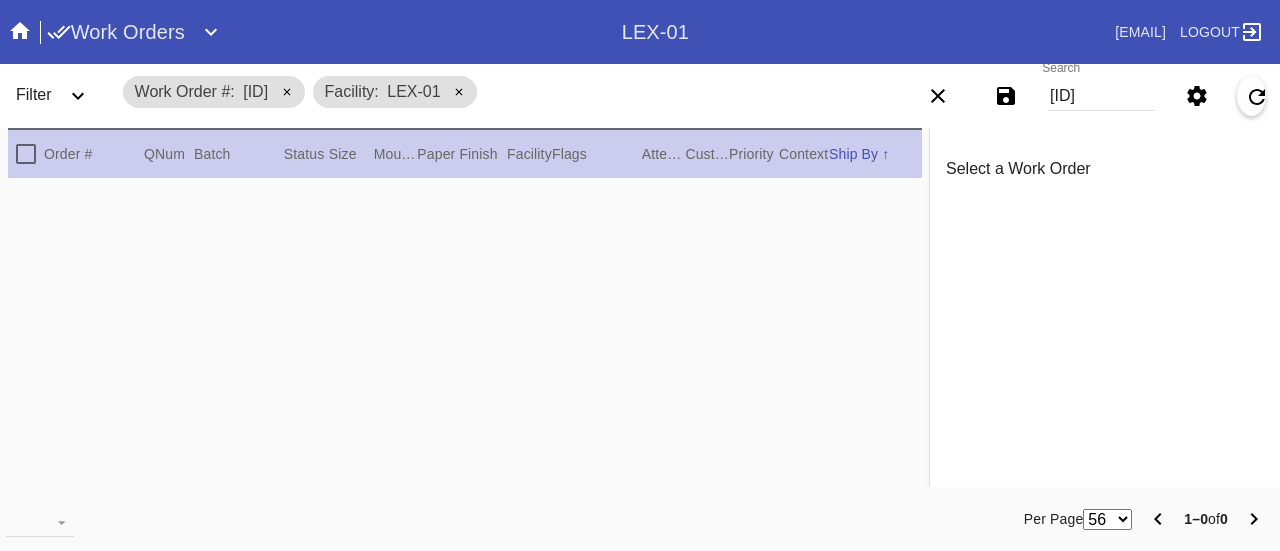 scroll, scrollTop: 0, scrollLeft: 0, axis: both 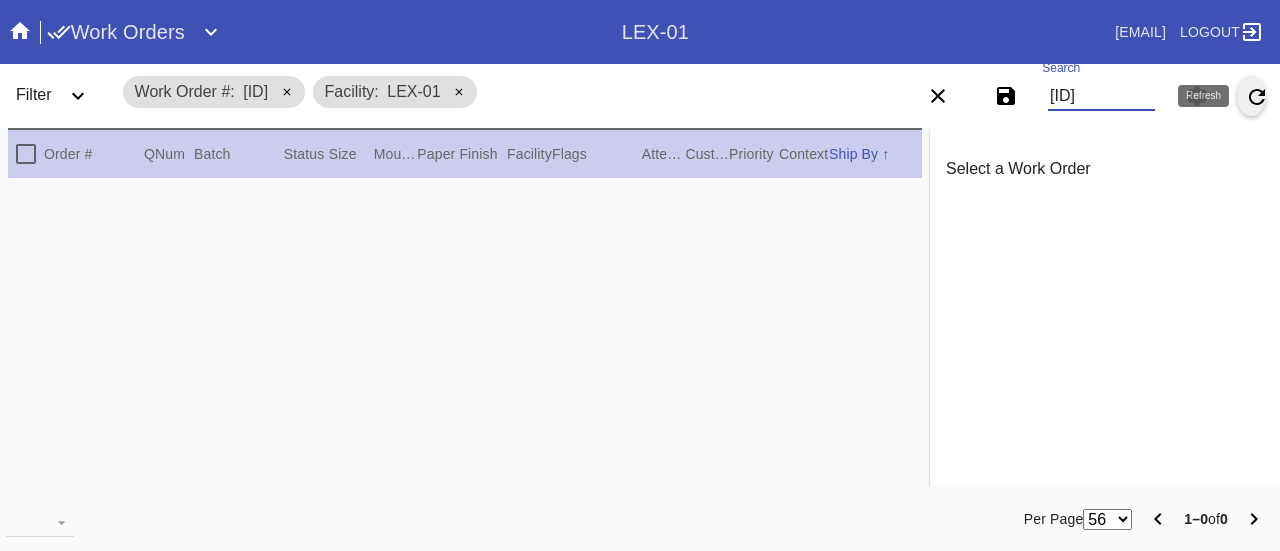 drag, startPoint x: 1052, startPoint y: 97, endPoint x: 1254, endPoint y: 93, distance: 202.0396 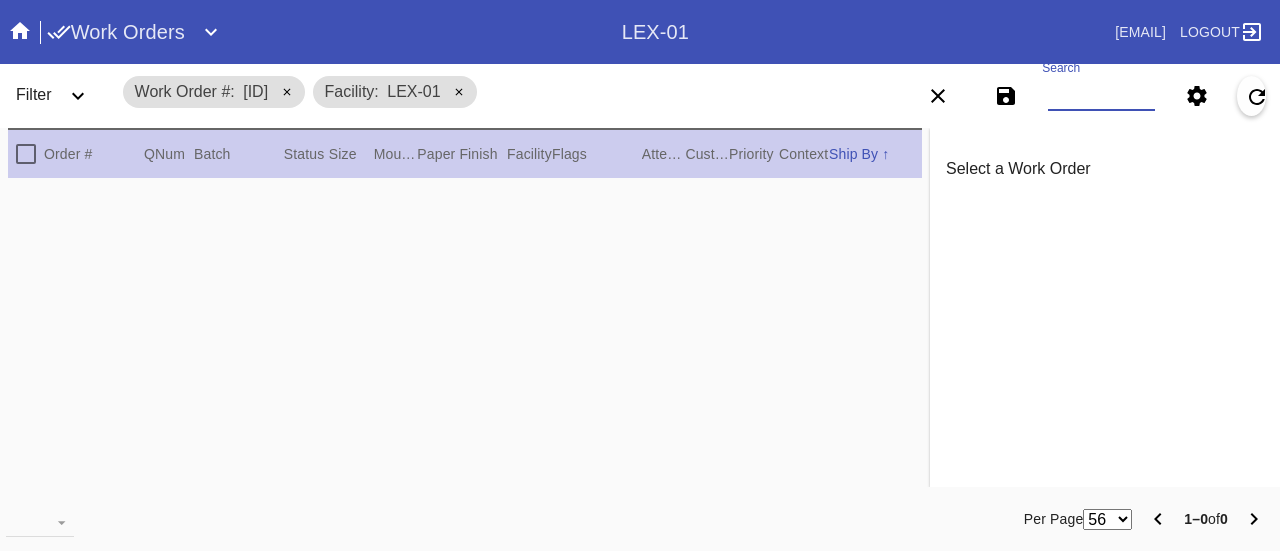 scroll, scrollTop: 0, scrollLeft: 0, axis: both 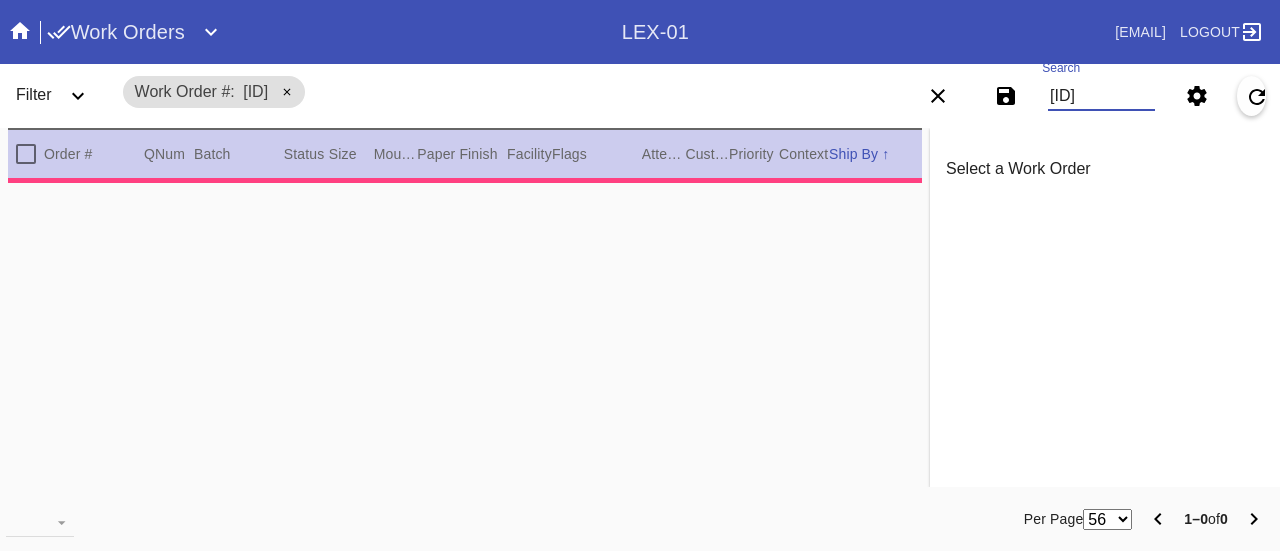 type on "1.5" 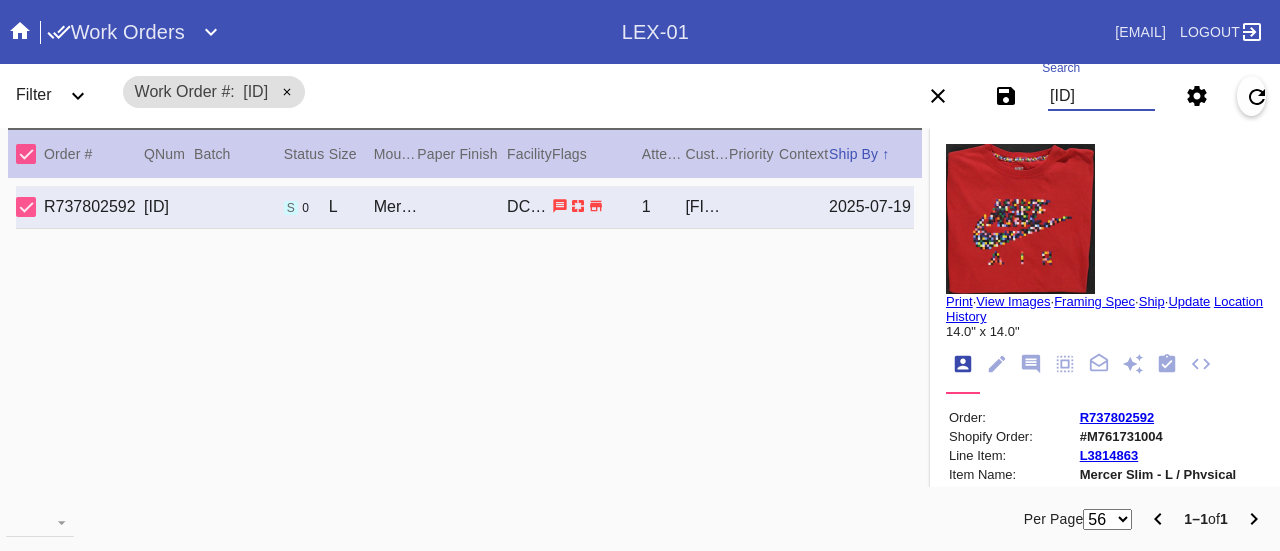 type on "[ID]" 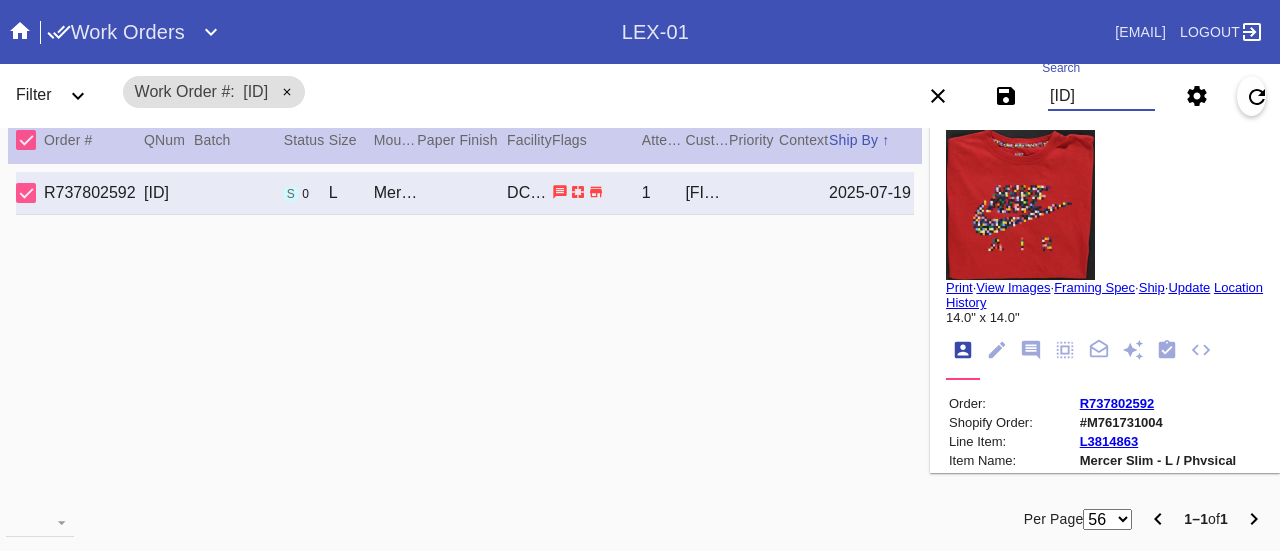 scroll, scrollTop: 0, scrollLeft: 0, axis: both 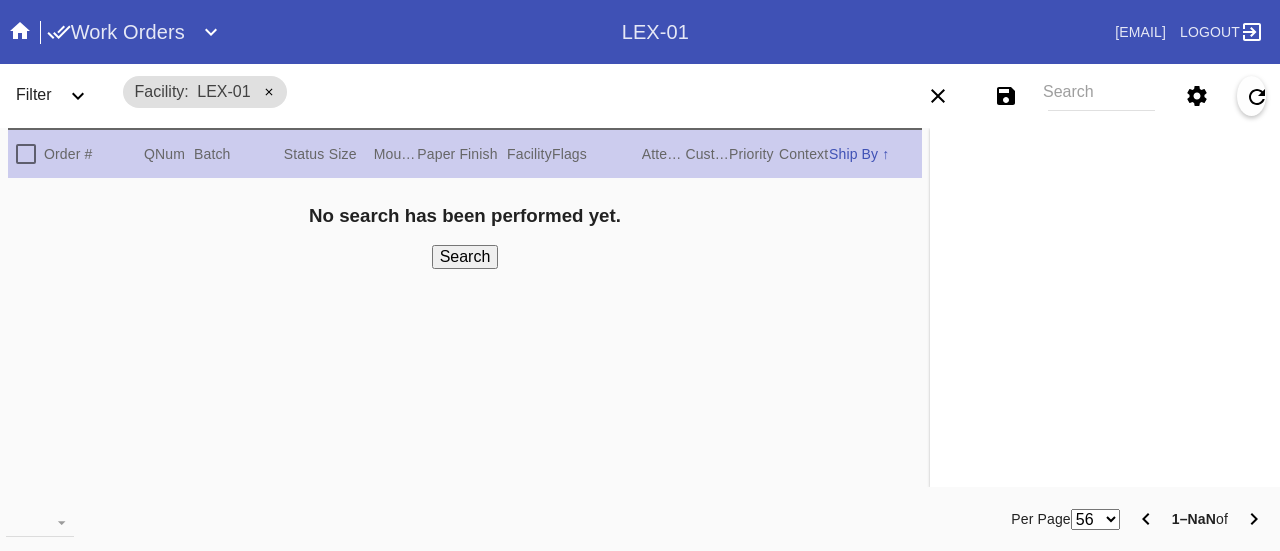 drag, startPoint x: 215, startPoint y: 6, endPoint x: 1101, endPoint y: 93, distance: 890.26117 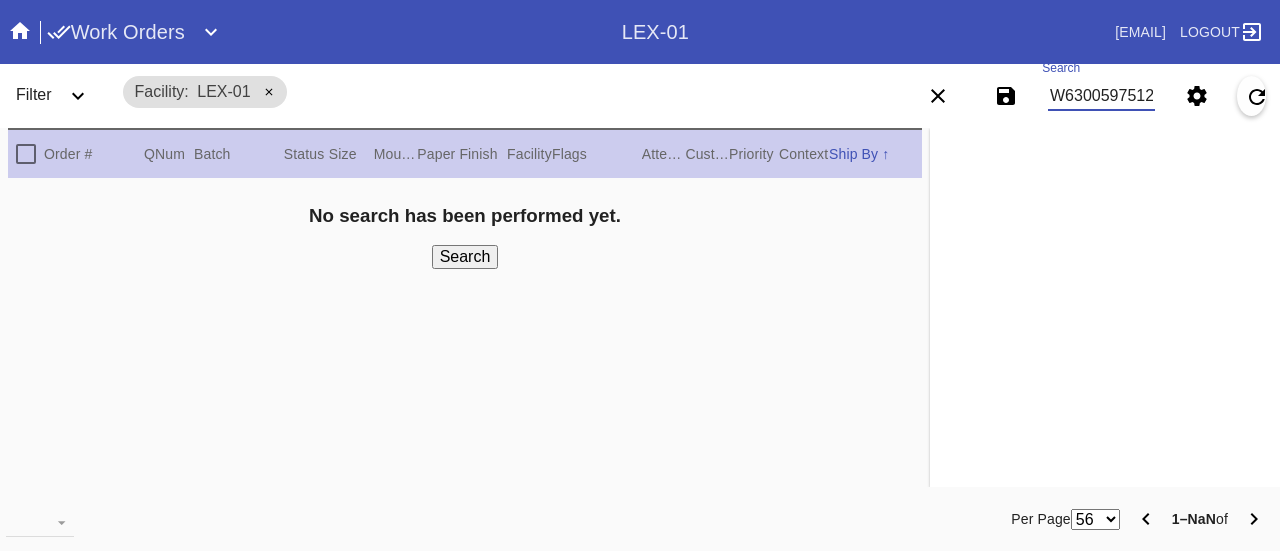 type on "W630059751230543" 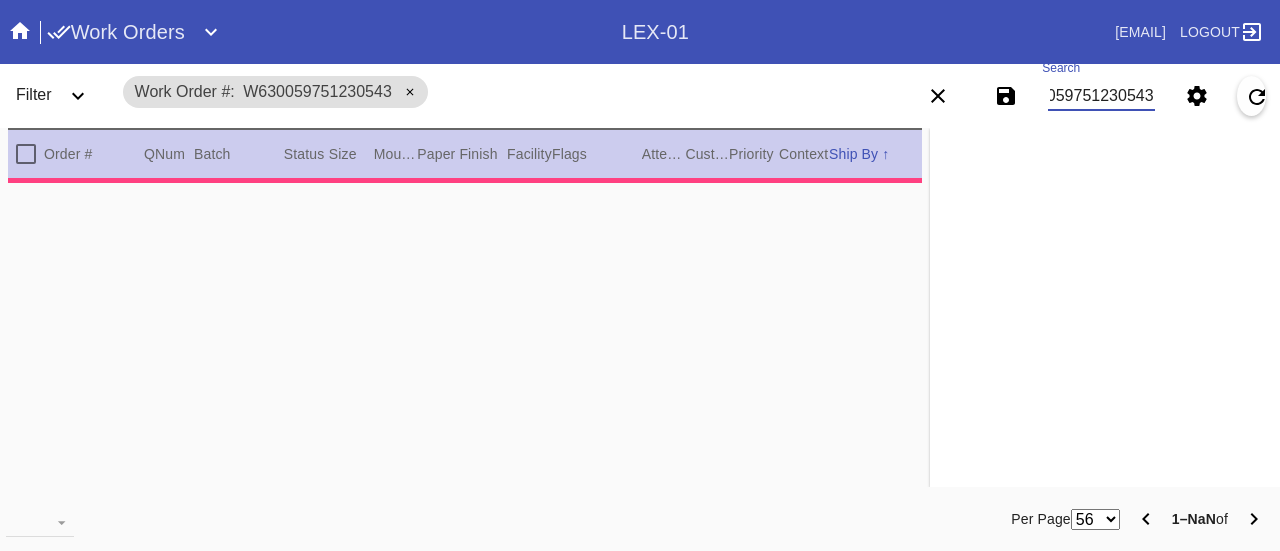type on "1.5" 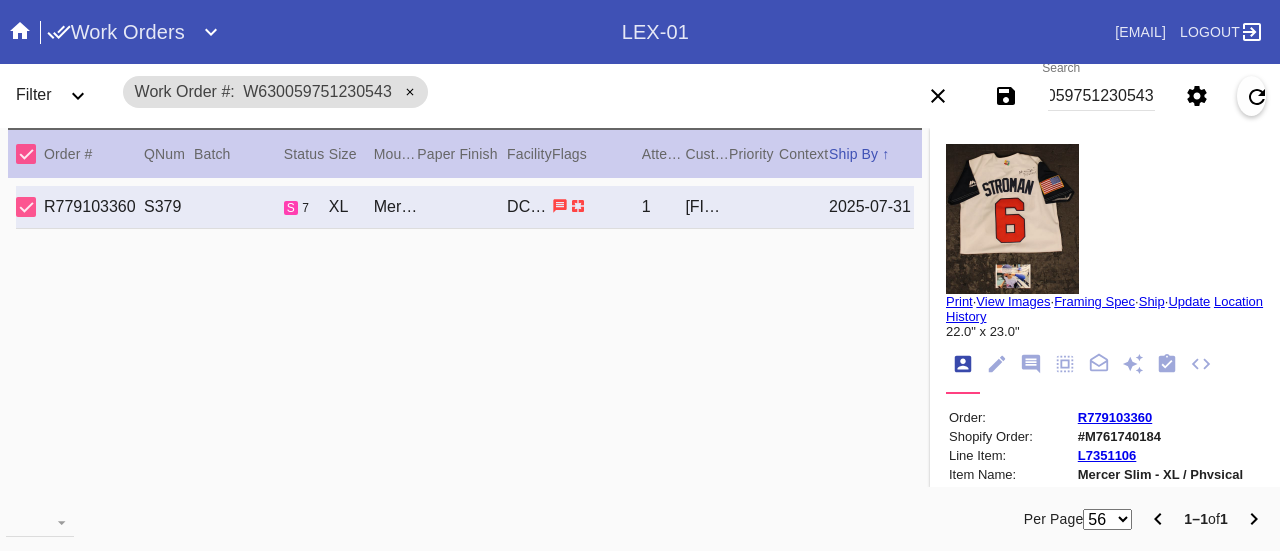 scroll, scrollTop: 0, scrollLeft: 0, axis: both 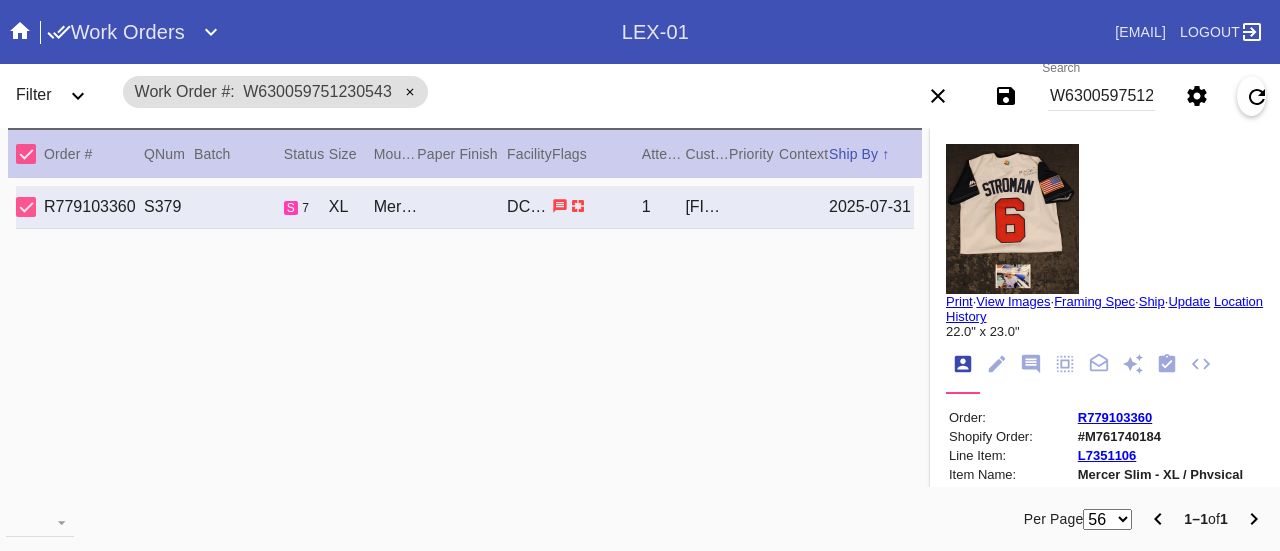 click on "View Images" at bounding box center [1013, 301] 